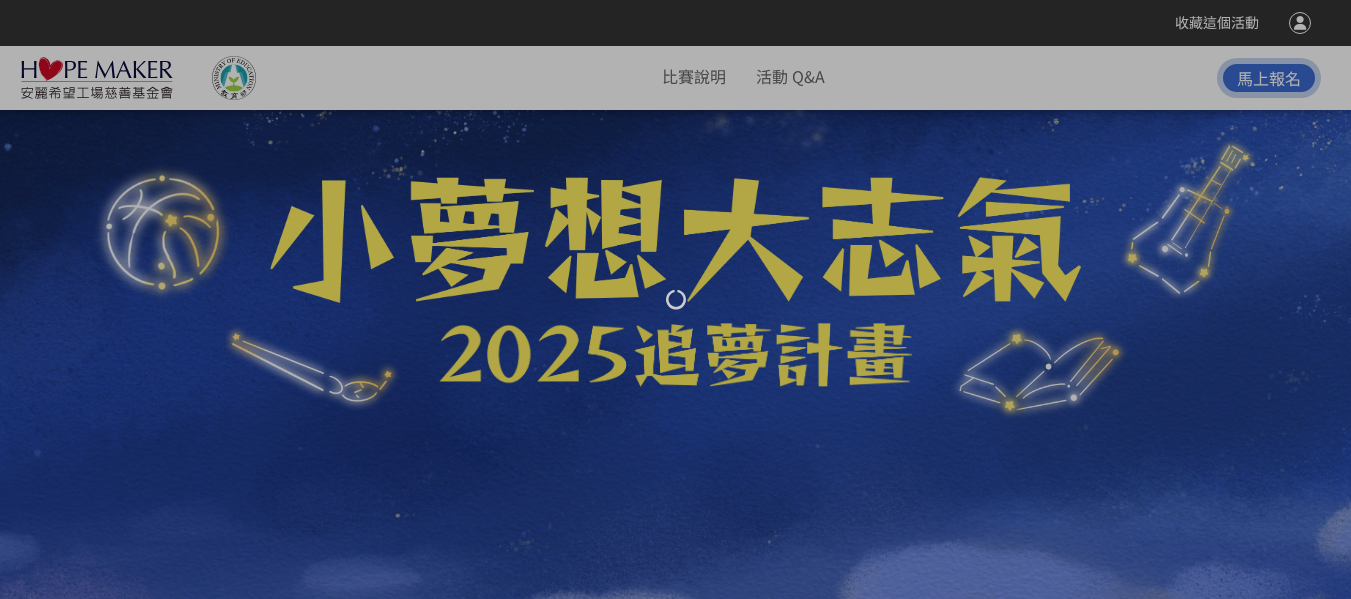 scroll, scrollTop: 0, scrollLeft: 0, axis: both 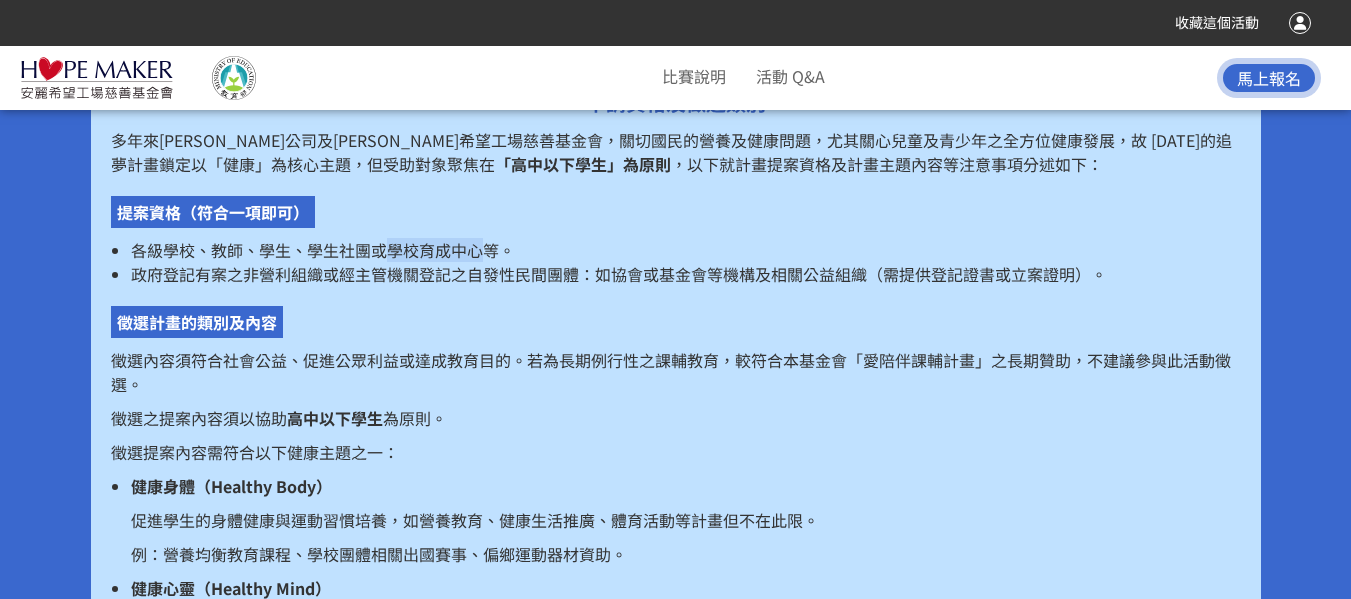 drag, startPoint x: 386, startPoint y: 248, endPoint x: 482, endPoint y: 245, distance: 96.04687 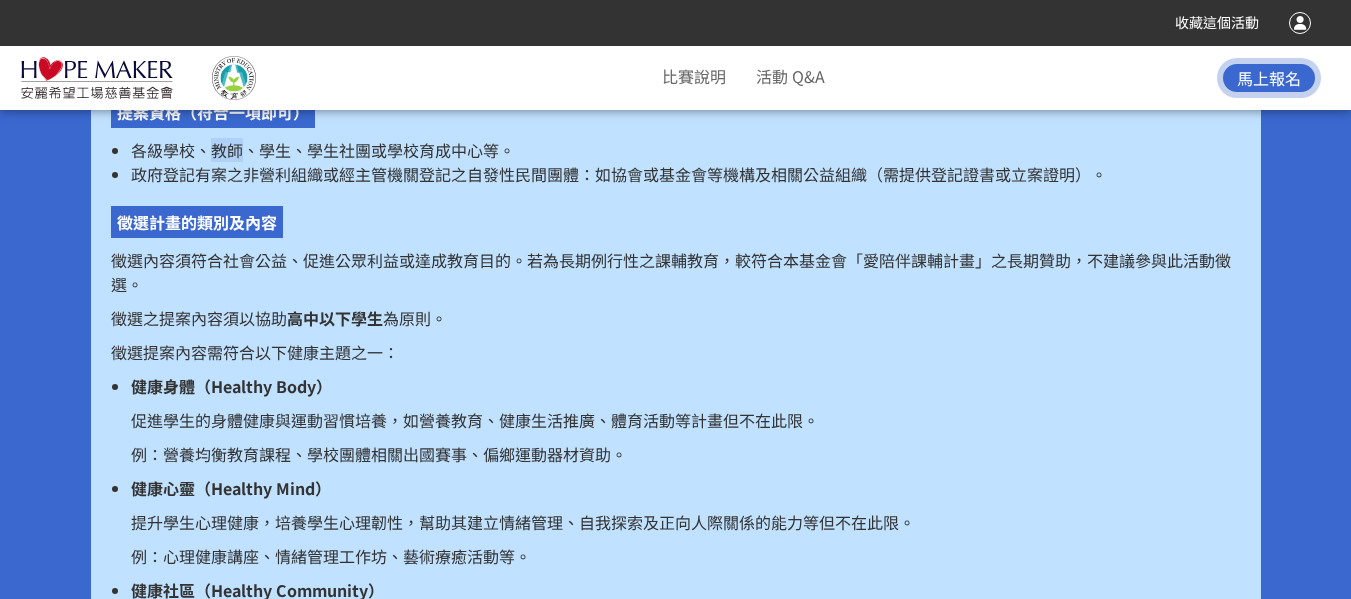 drag, startPoint x: 213, startPoint y: 150, endPoint x: 245, endPoint y: 149, distance: 32.01562 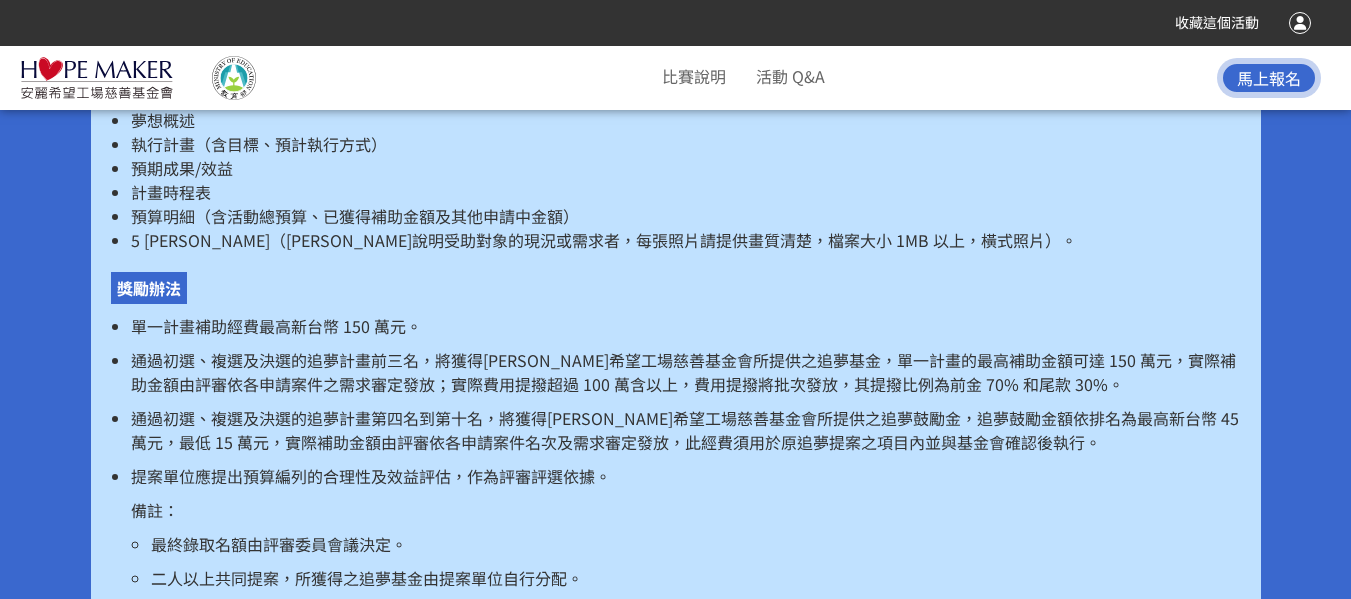 scroll, scrollTop: 3500, scrollLeft: 0, axis: vertical 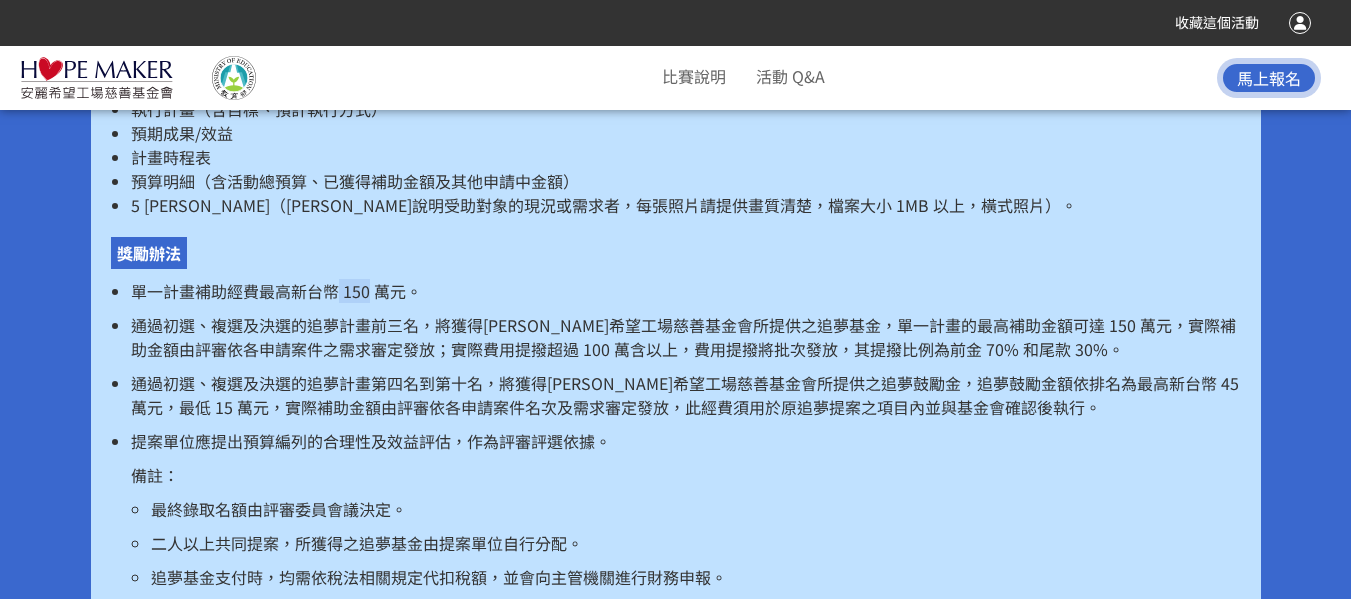 drag, startPoint x: 339, startPoint y: 260, endPoint x: 371, endPoint y: 261, distance: 32.01562 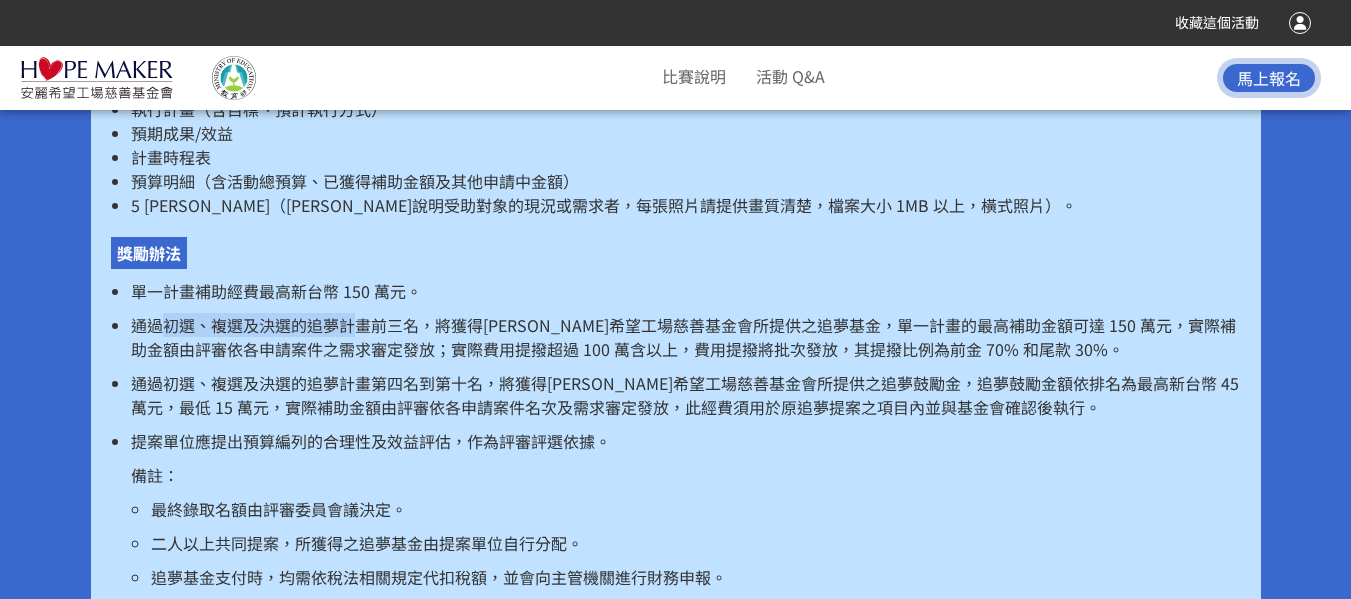 drag, startPoint x: 157, startPoint y: 294, endPoint x: 361, endPoint y: 298, distance: 204.03922 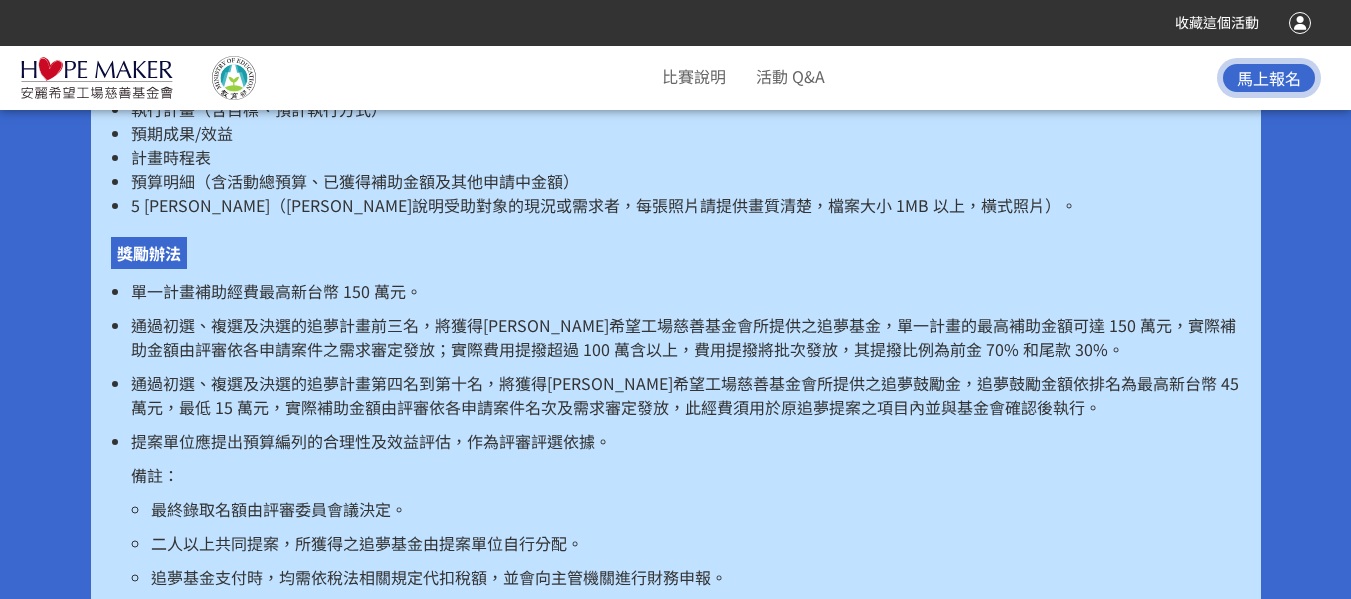 drag, startPoint x: 945, startPoint y: 303, endPoint x: 1090, endPoint y: 302, distance: 145.00345 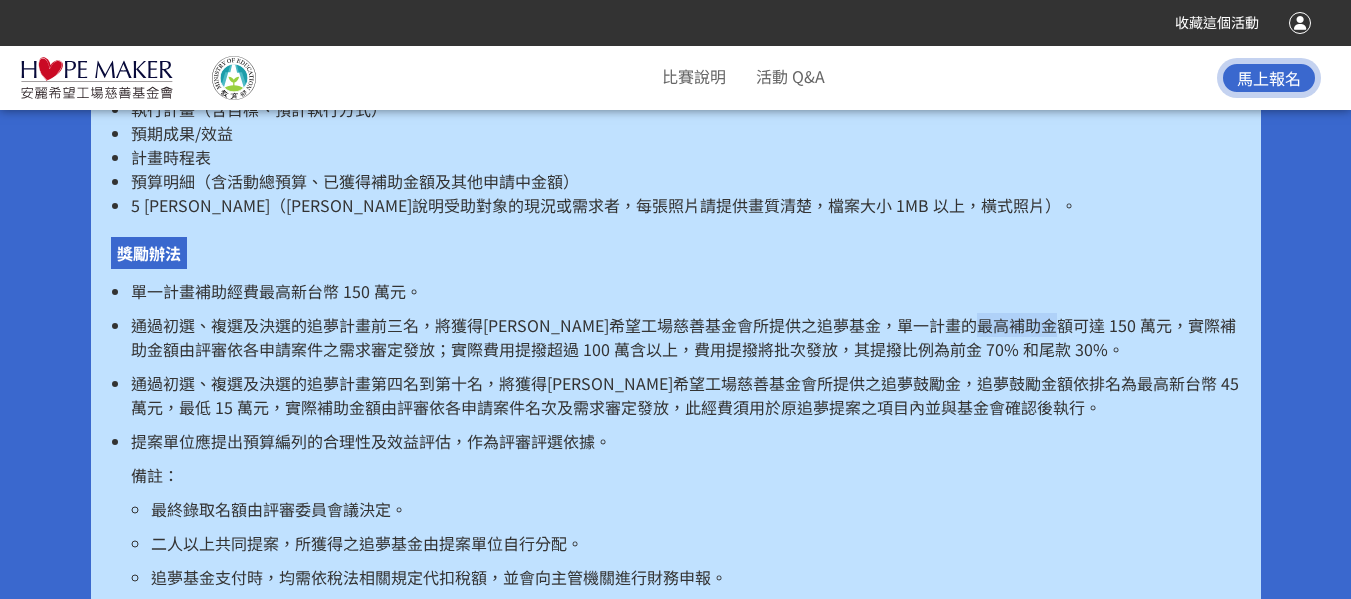 click on "通過初選、複選及決選的追夢計畫前三名，將獲得[PERSON_NAME]希望工場慈善基金會所提供之追夢基金，單一計畫的最高補助金額可達 150 萬元，實際補助金額由評審依各申請案件之需求審定發放；實際費用提撥超過 100 萬含以上，費用提撥將批次發放，其提撥比例為前金 70% 和尾款 30%。" at bounding box center (686, 337) 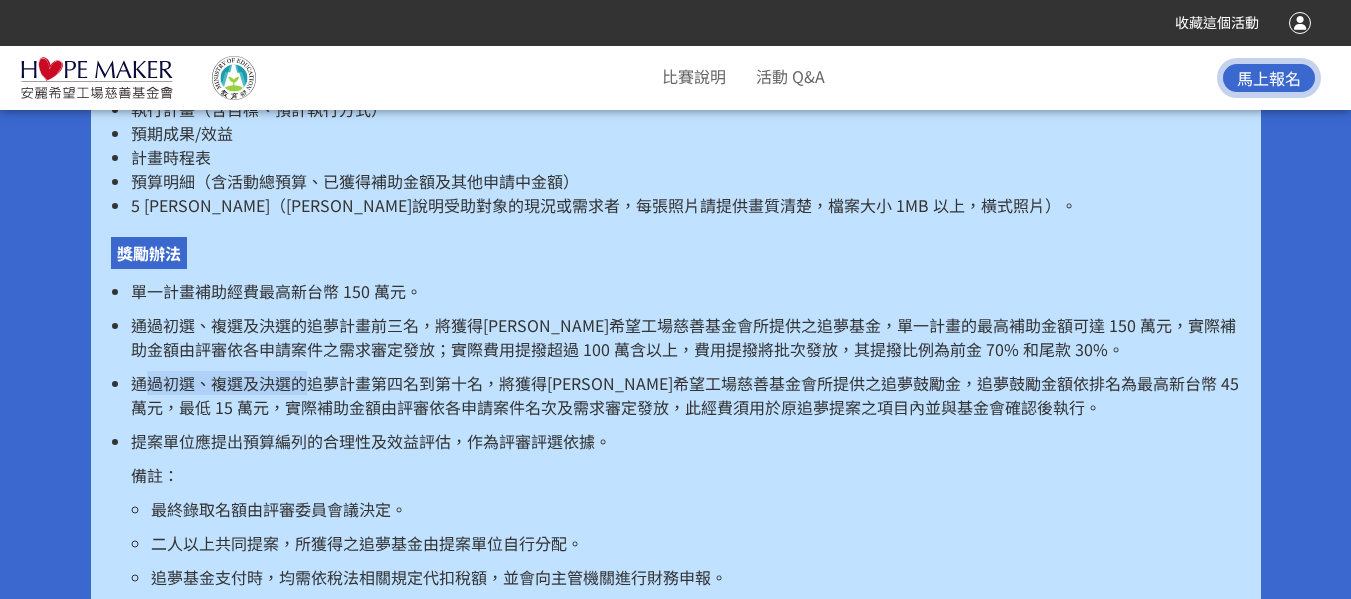 drag, startPoint x: 147, startPoint y: 362, endPoint x: 399, endPoint y: 363, distance: 252.00198 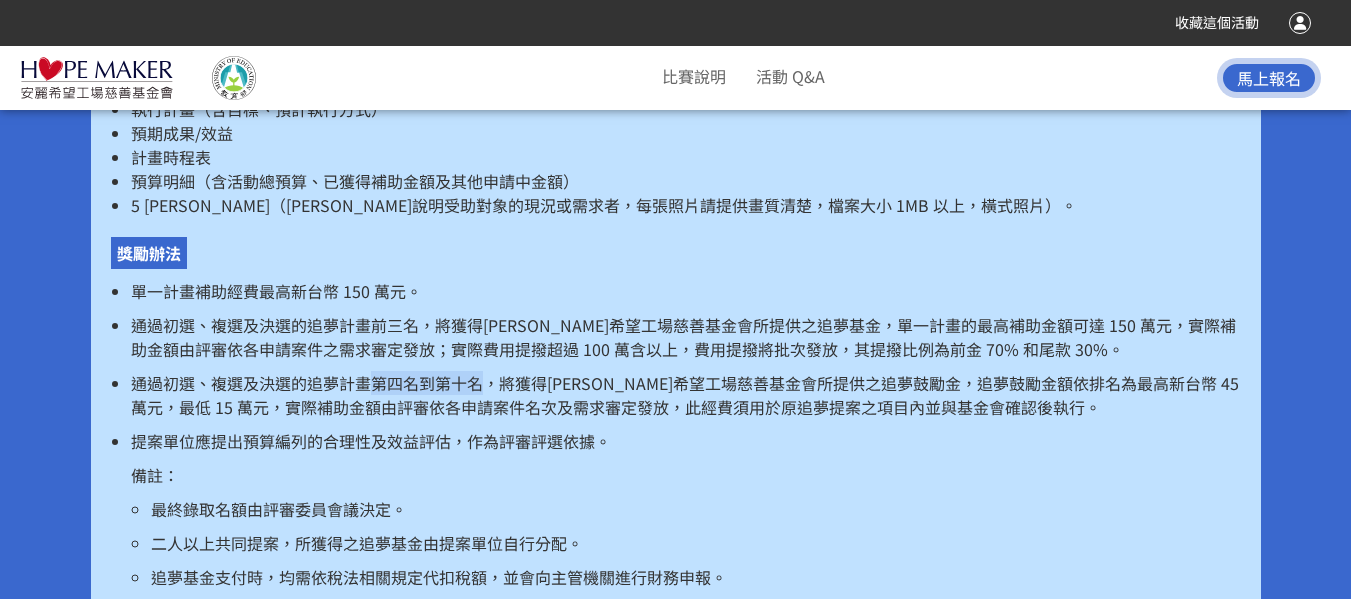 drag, startPoint x: 375, startPoint y: 358, endPoint x: 488, endPoint y: 355, distance: 113.03982 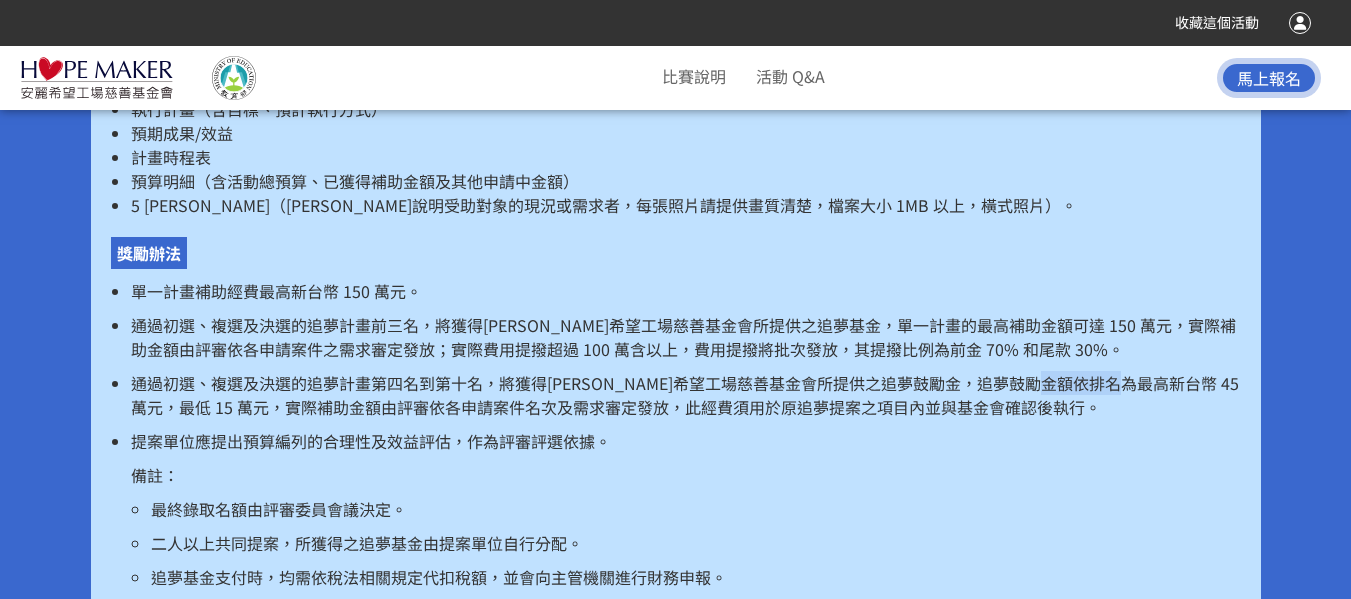 drag, startPoint x: 1117, startPoint y: 355, endPoint x: 1169, endPoint y: 358, distance: 52.086468 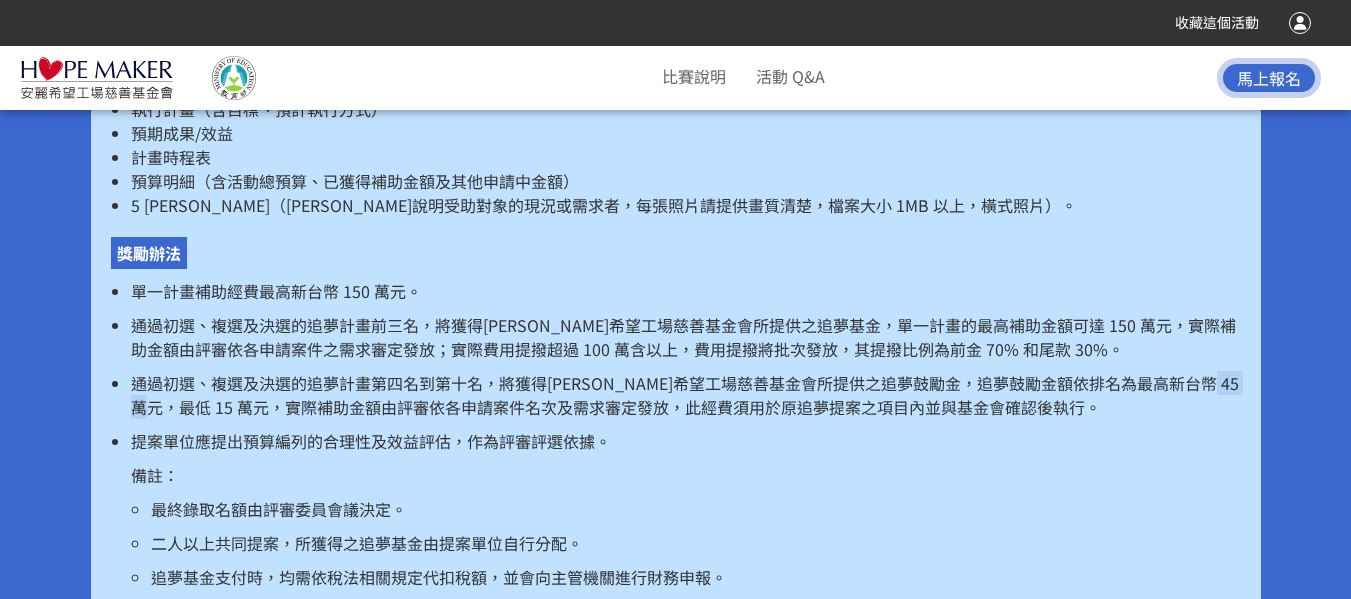 drag, startPoint x: 142, startPoint y: 389, endPoint x: 194, endPoint y: 389, distance: 52 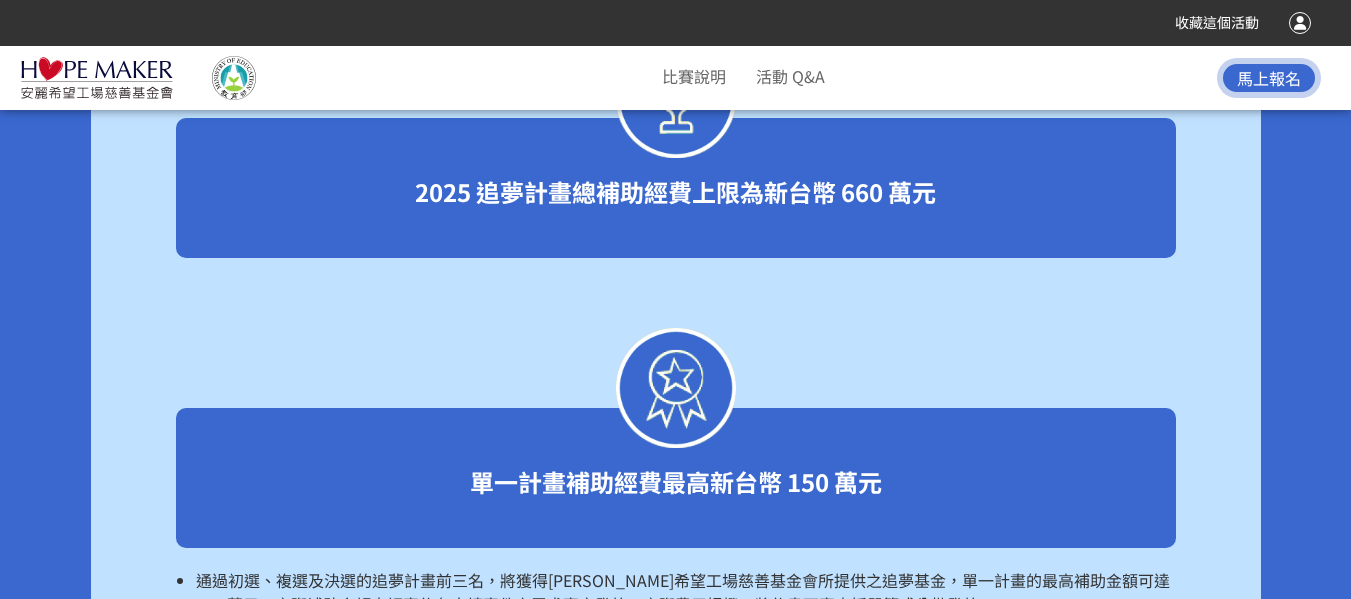 scroll, scrollTop: 4200, scrollLeft: 0, axis: vertical 